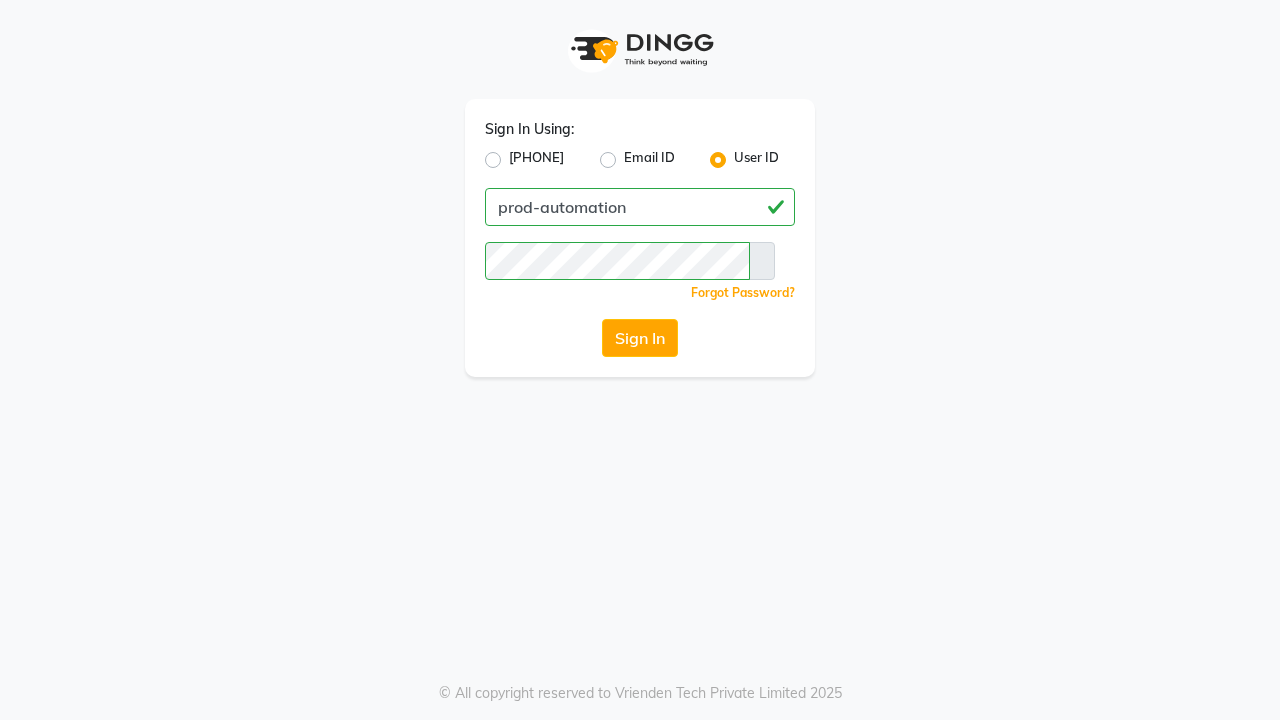 scroll, scrollTop: 0, scrollLeft: 0, axis: both 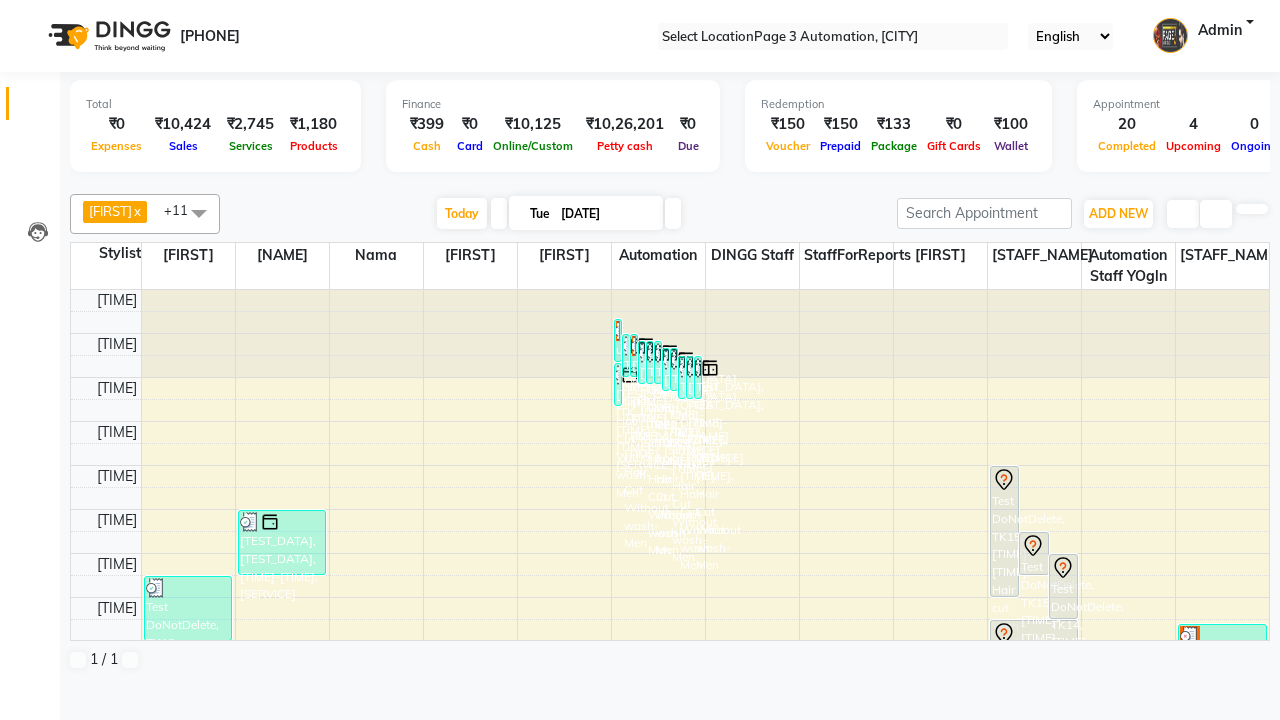 click at bounding box center [31, 8] 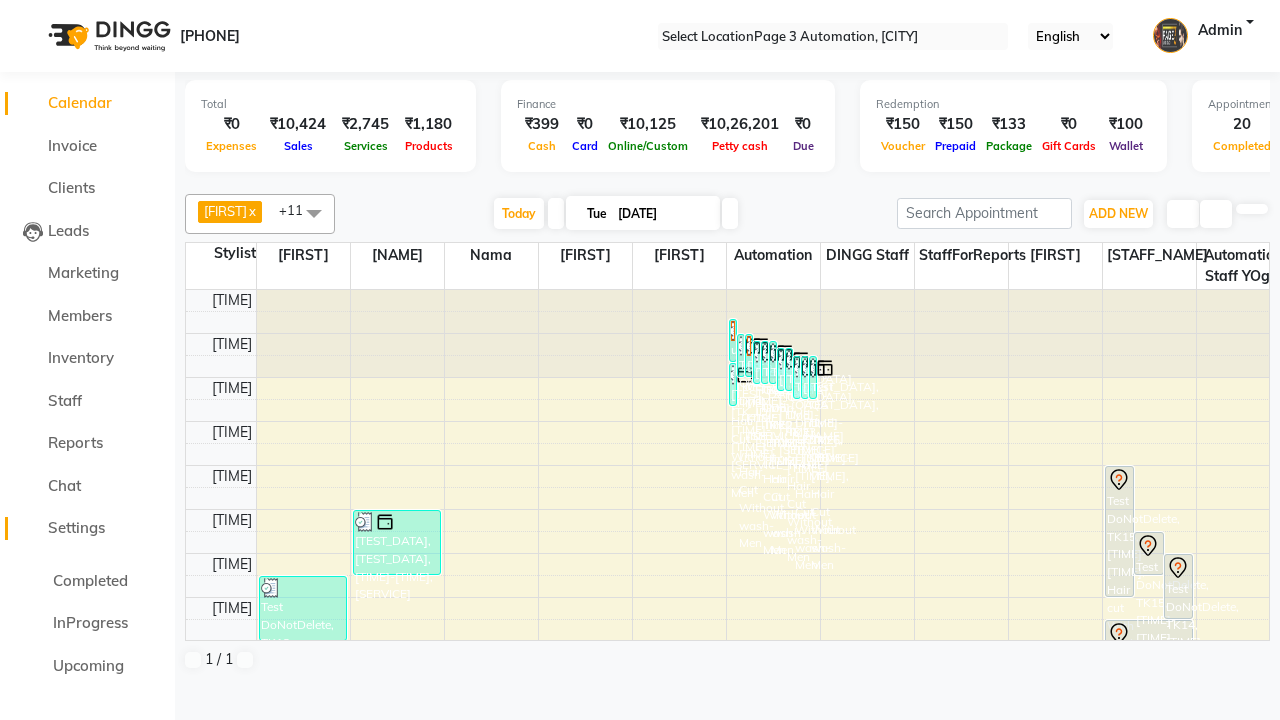 click on "Settings" at bounding box center (76, 527) 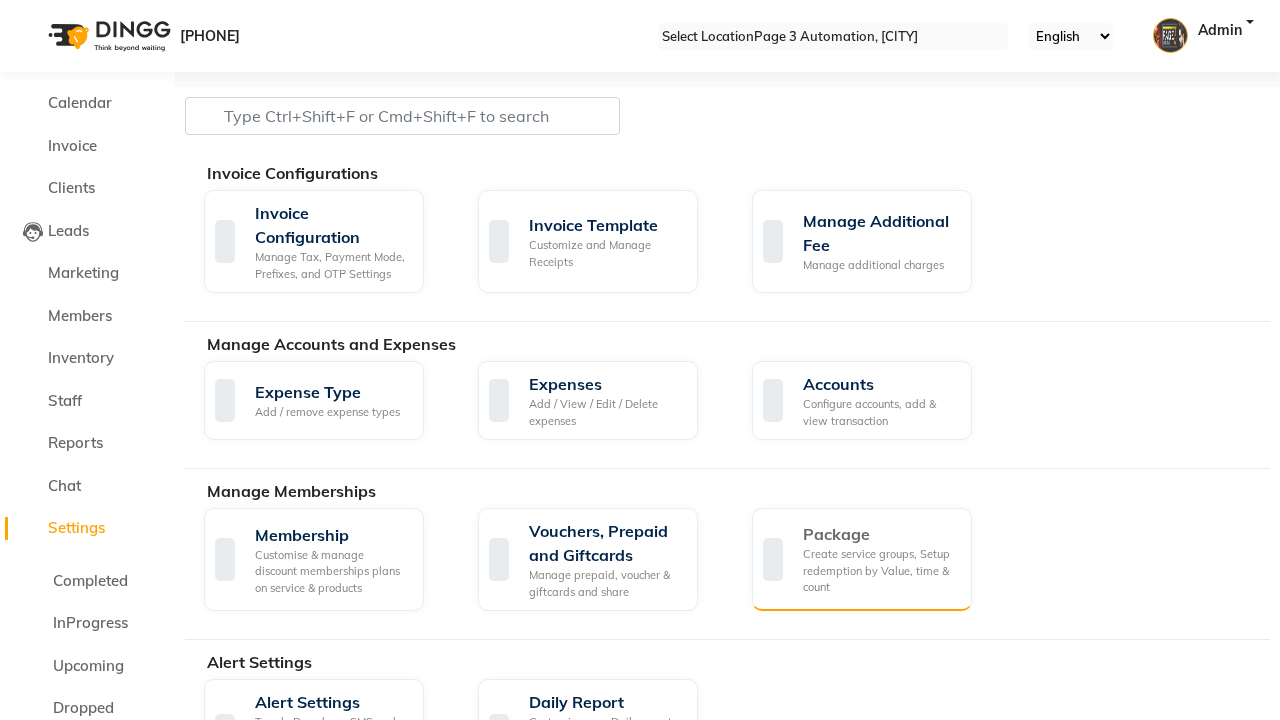 click on "Package" at bounding box center (879, 534) 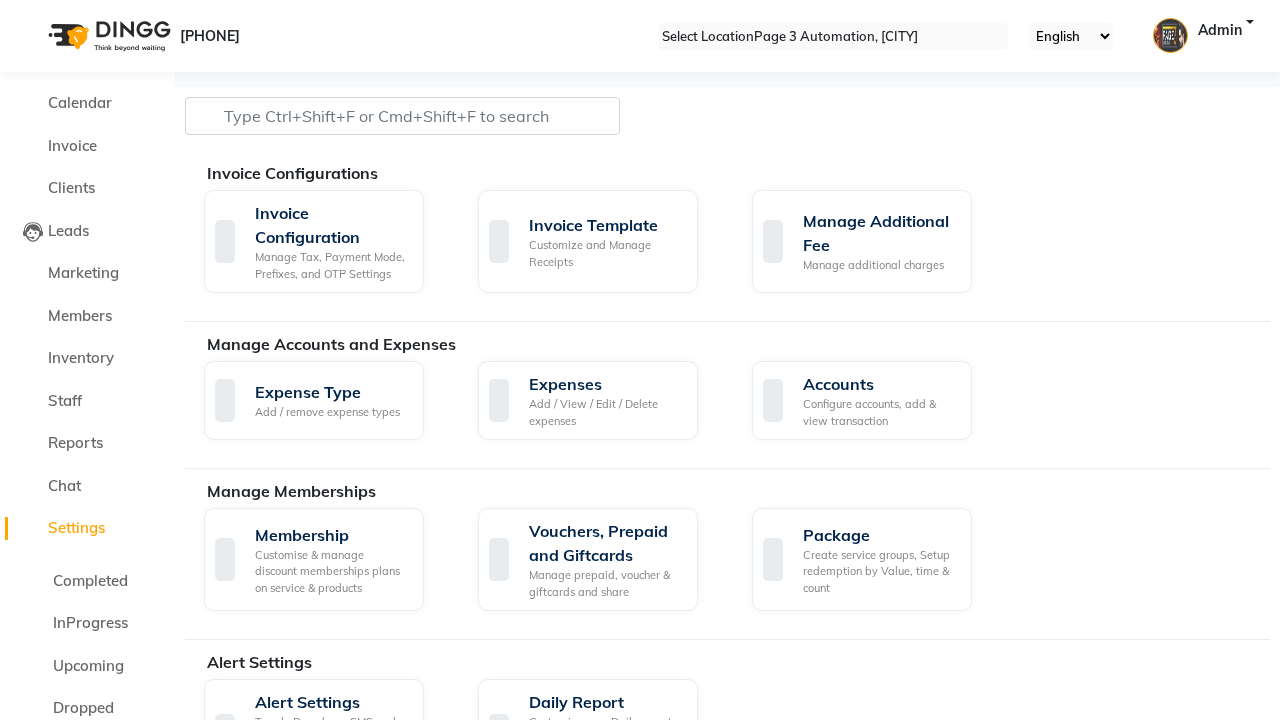 click on "Services" at bounding box center [605, 882] 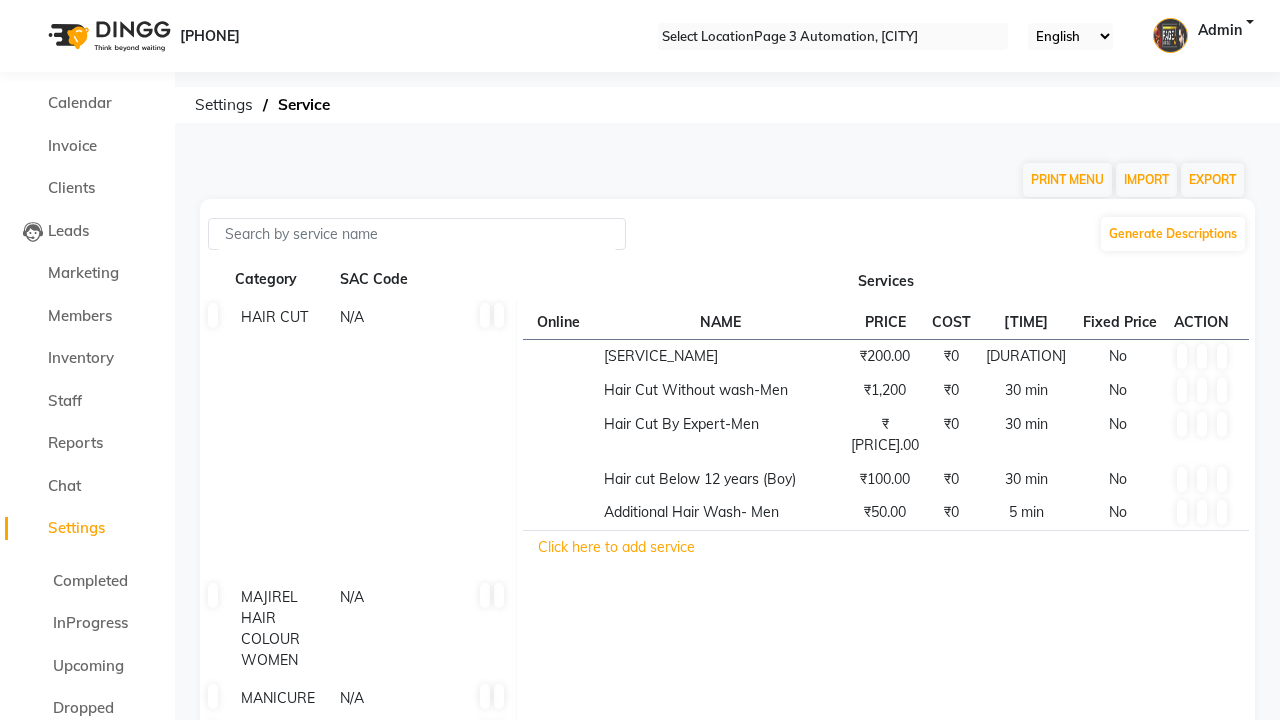 click at bounding box center [31, 8] 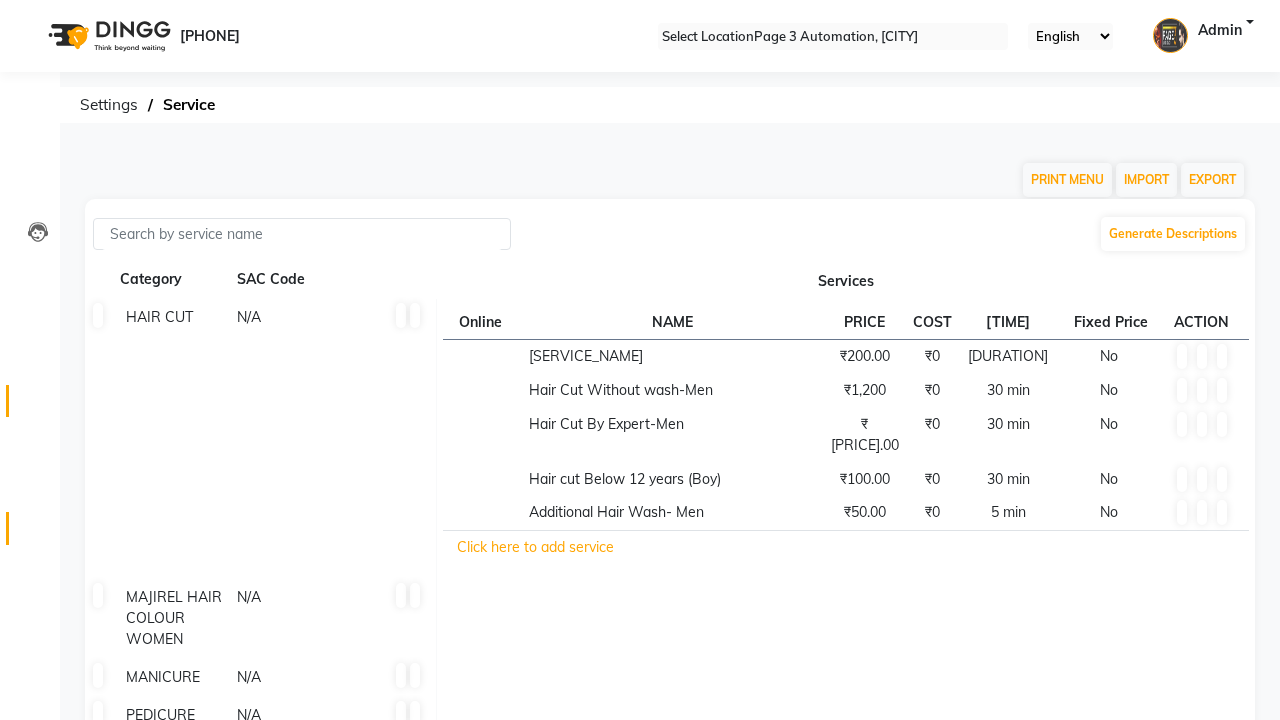 click at bounding box center (37, 406) 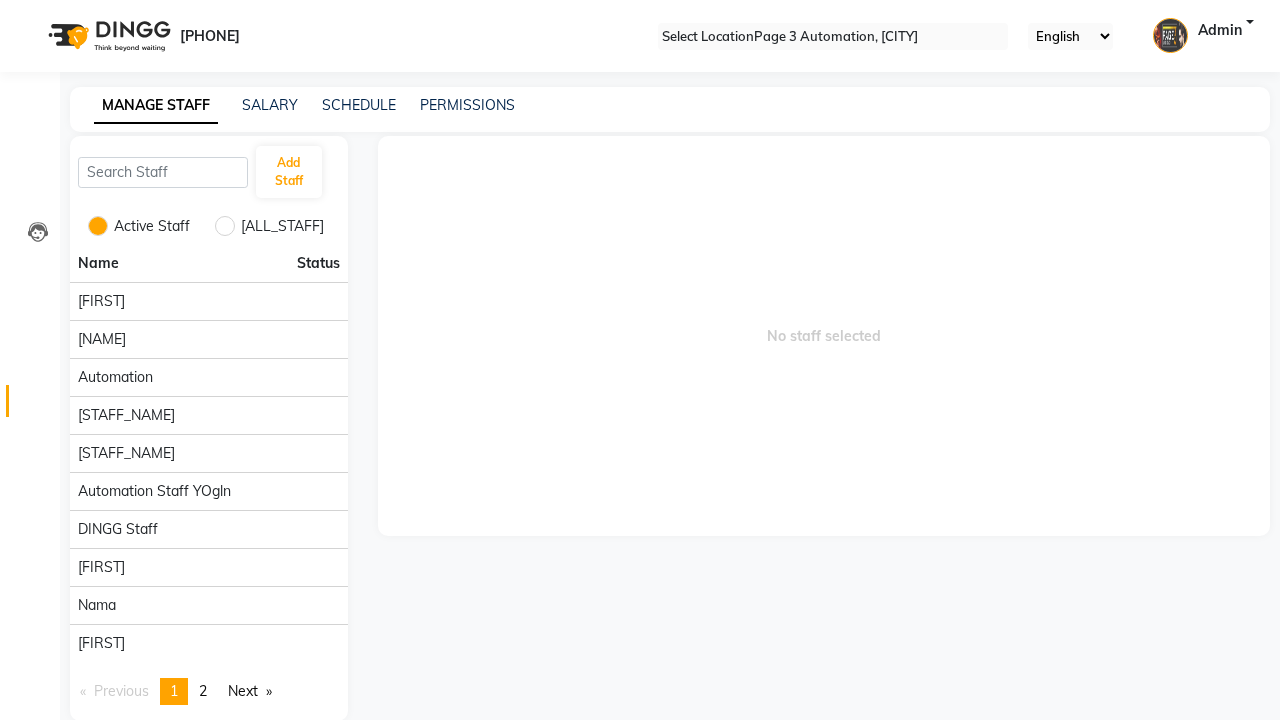 click at bounding box center [31, 8] 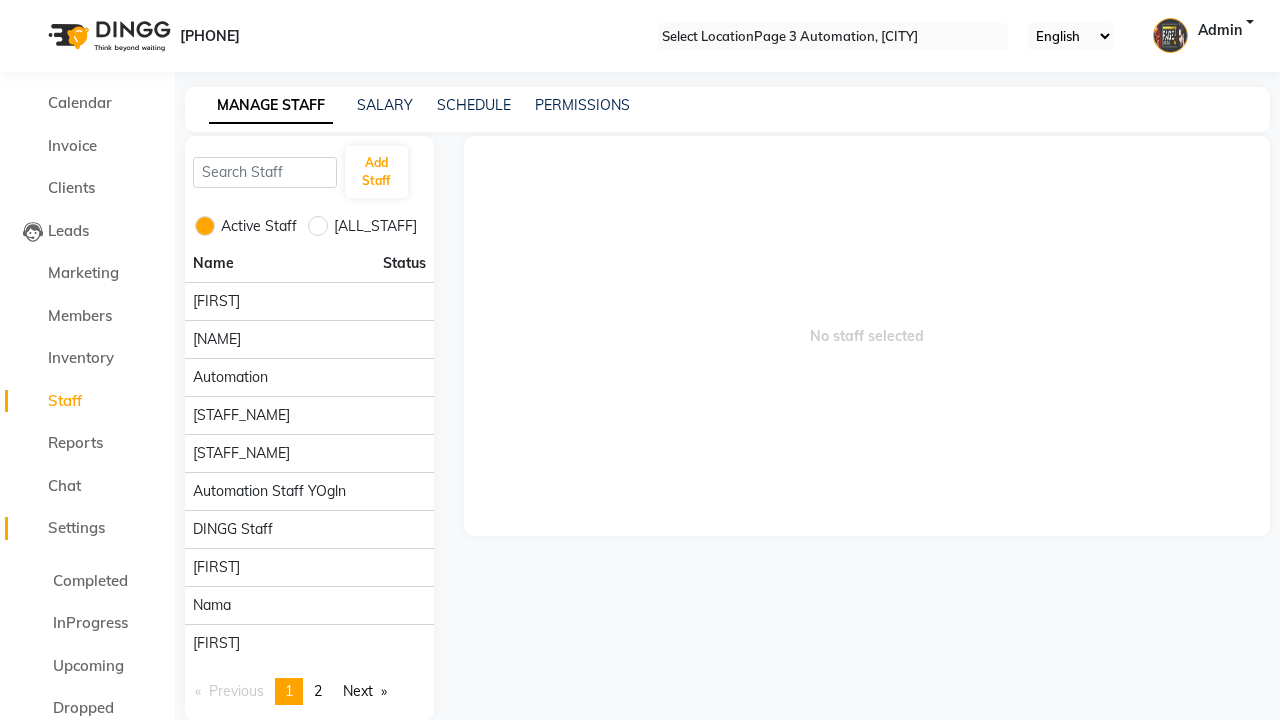 click on "Settings" at bounding box center (76, 527) 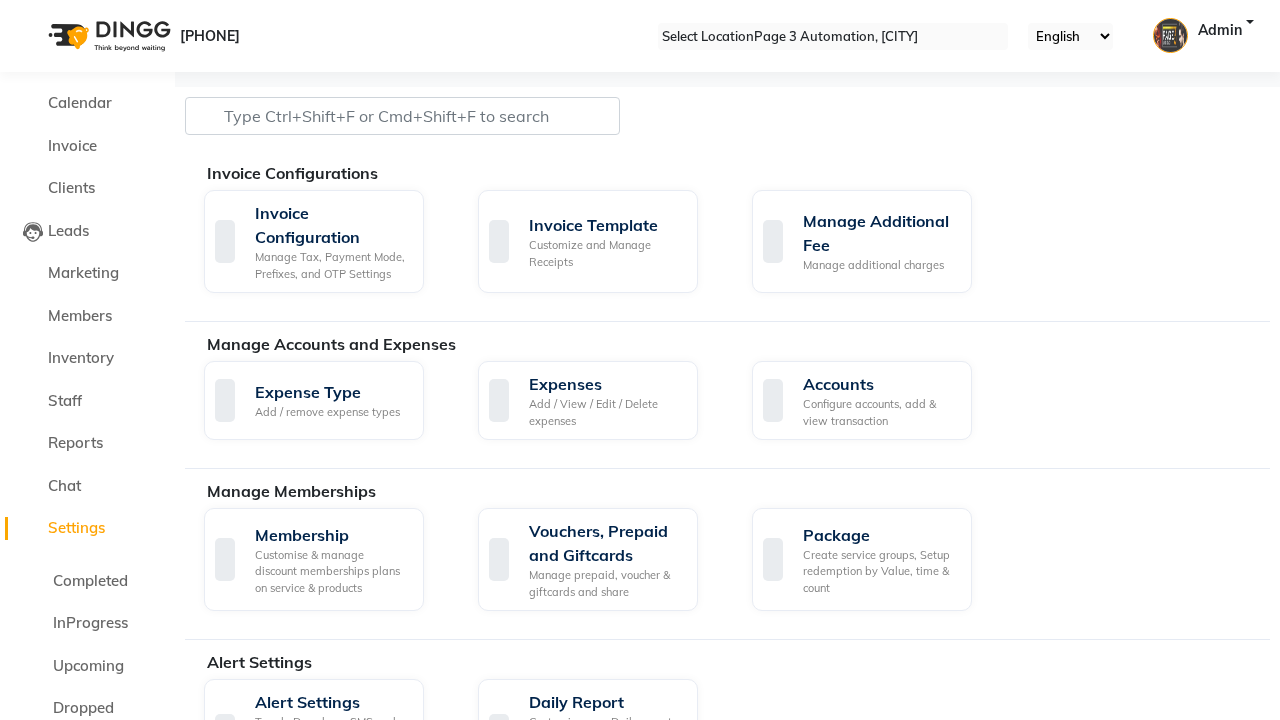 click on "Data Import" at bounding box center [605, 1704] 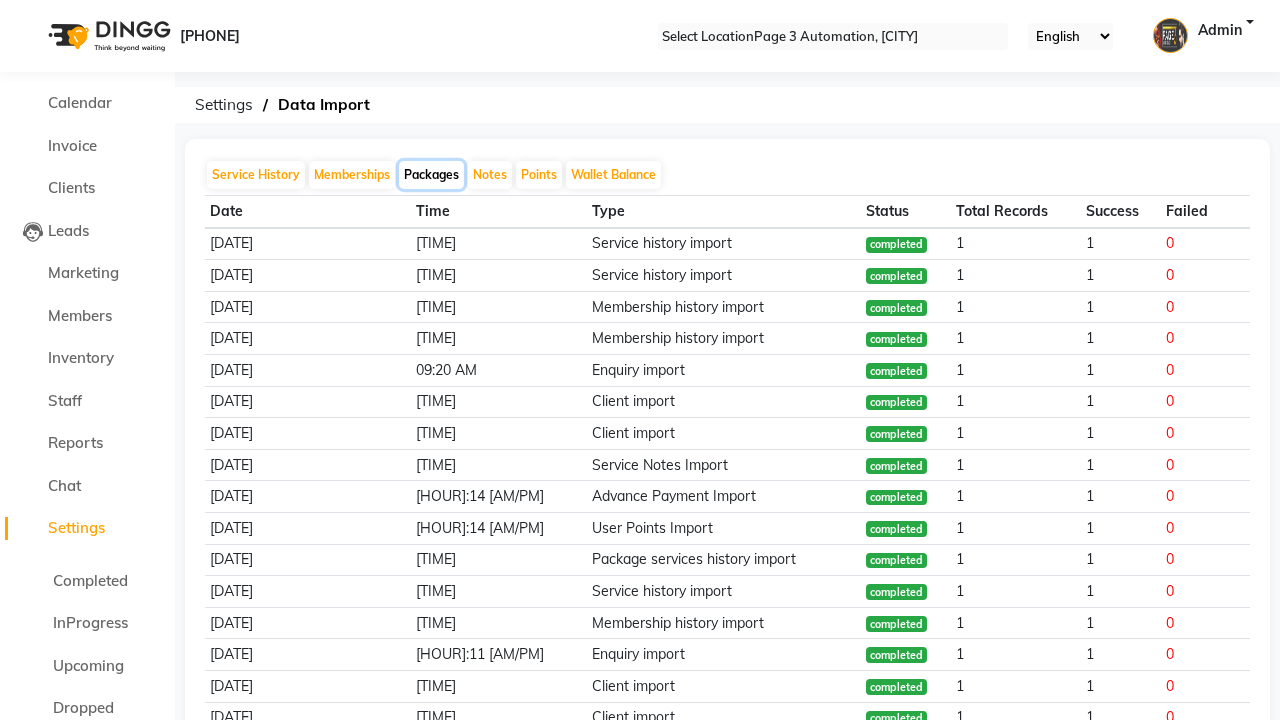 click on "Packages" at bounding box center [431, 175] 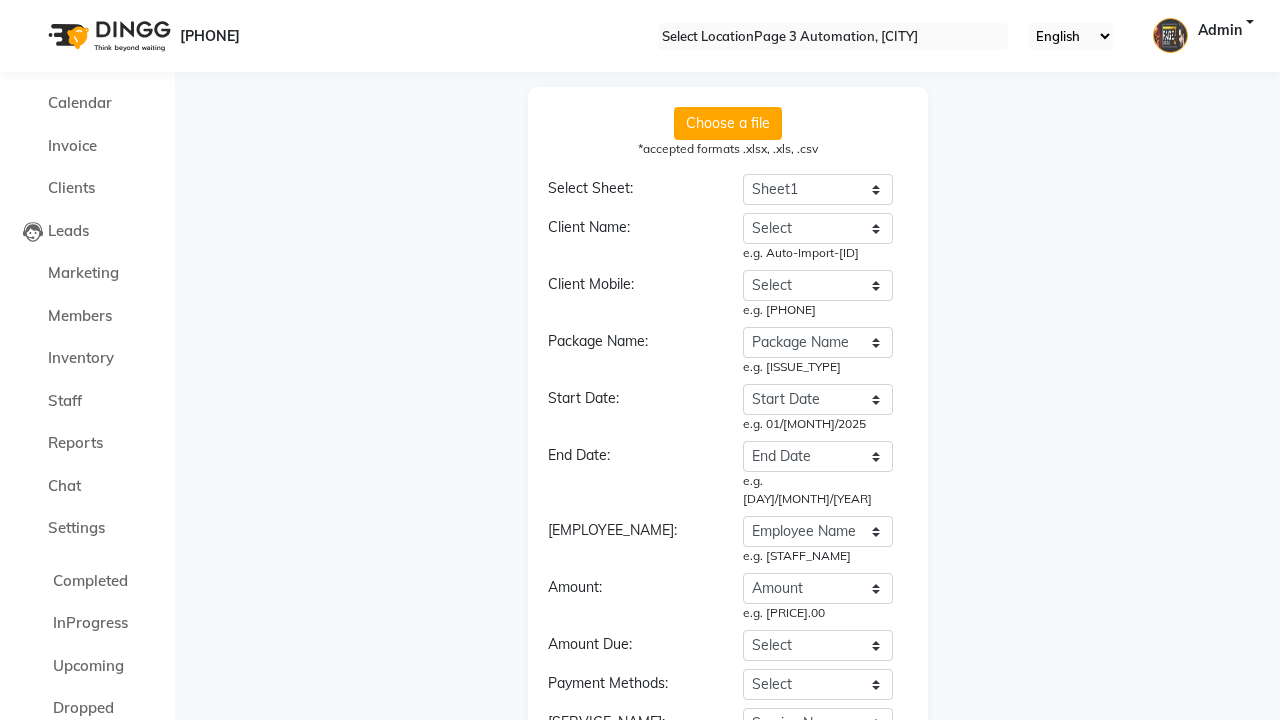click on "Continue" at bounding box center (728, 994) 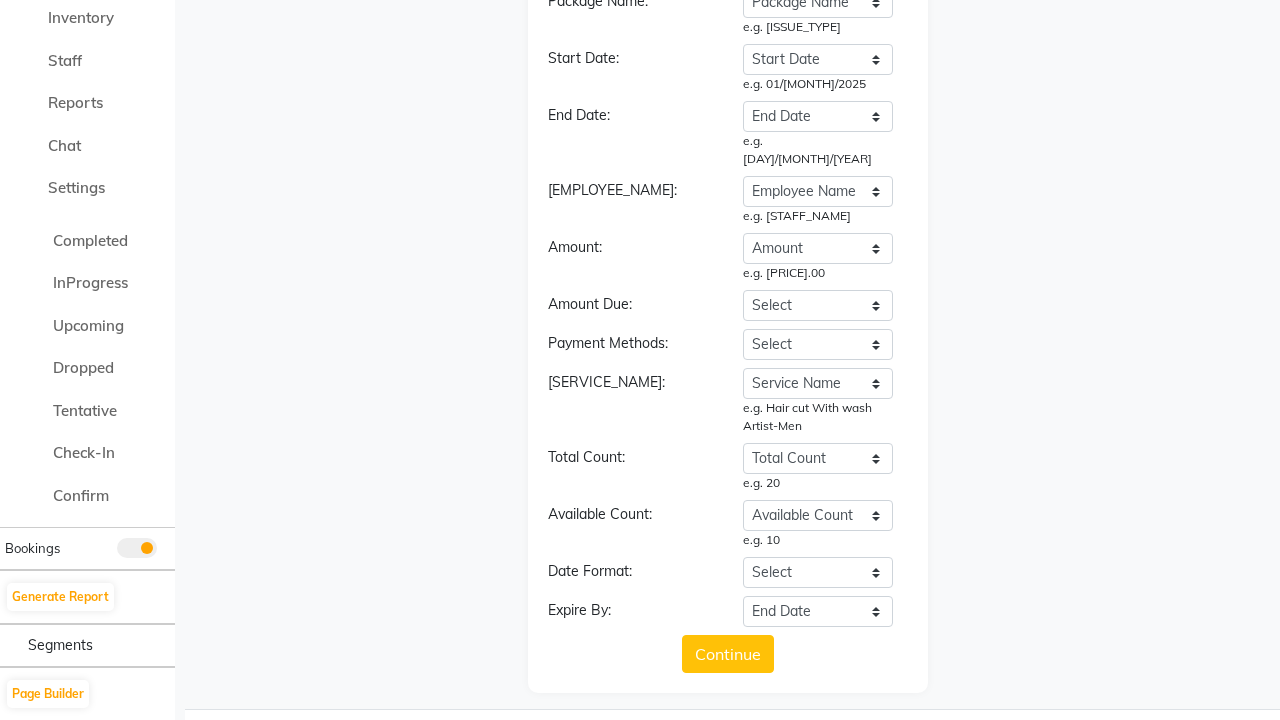 click on "Upload" at bounding box center (727, 879) 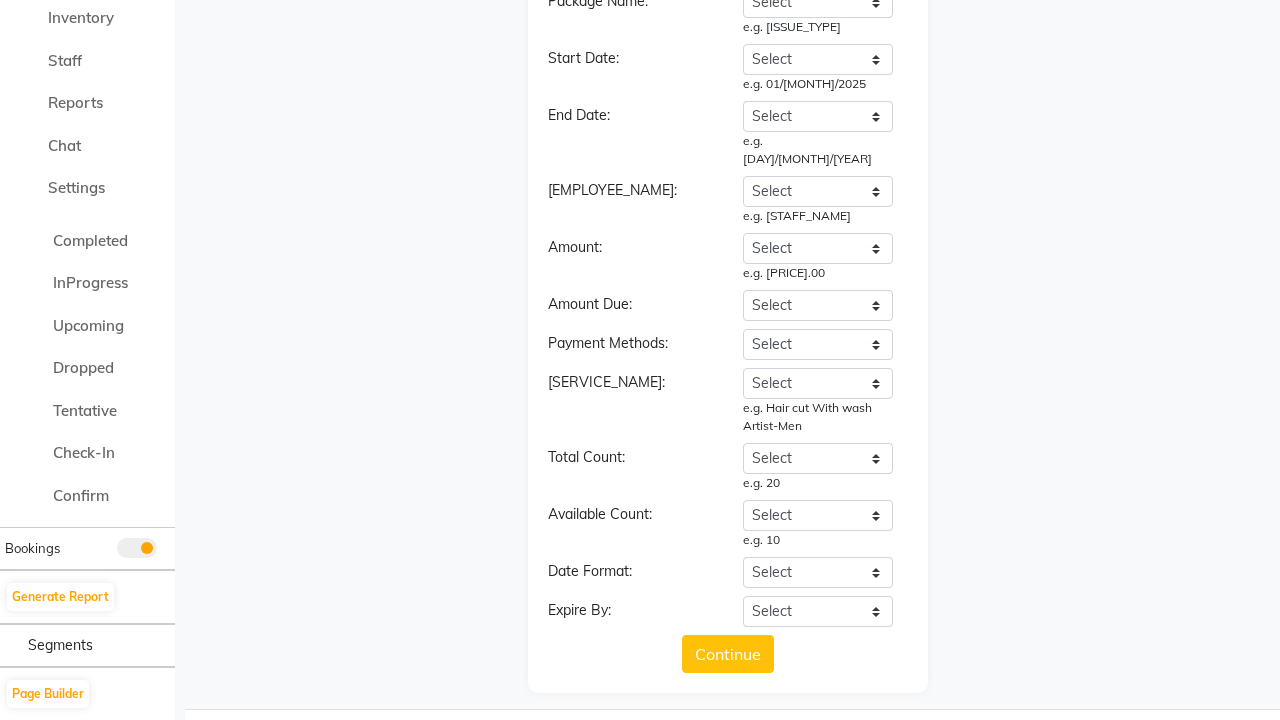 scroll, scrollTop: 0, scrollLeft: 0, axis: both 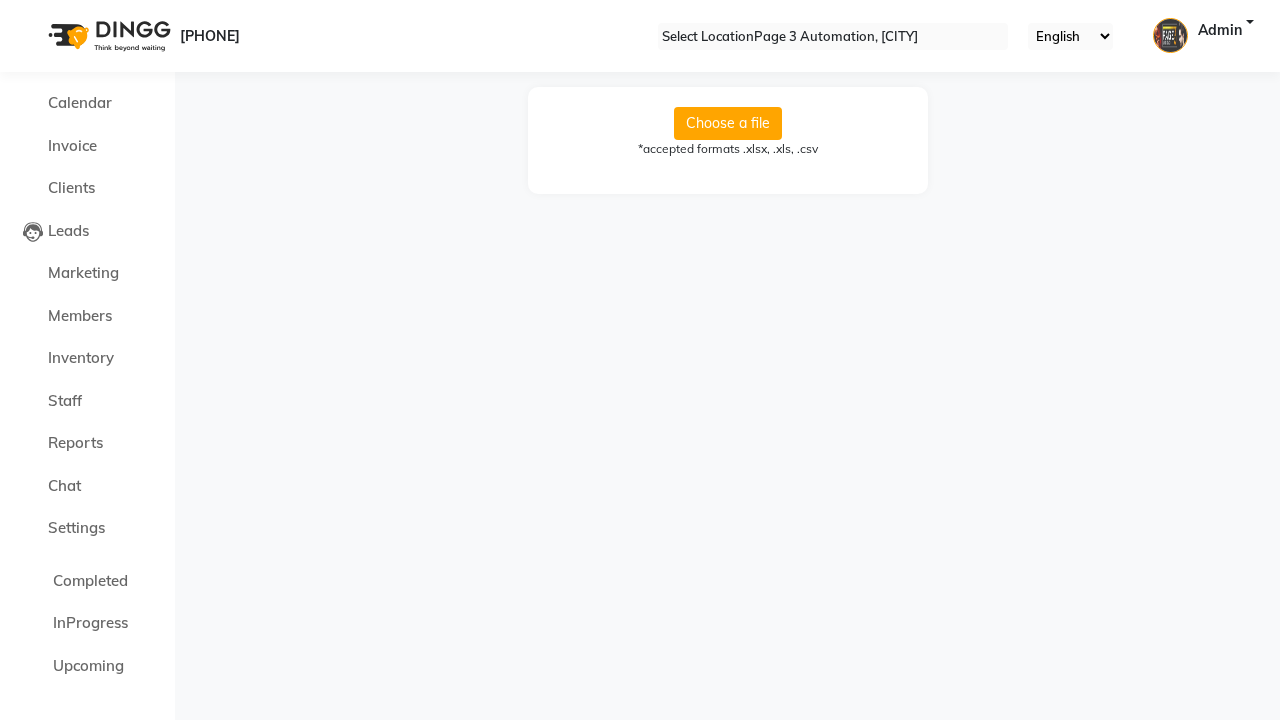 click on "Import successfully. We notify you after process finish." at bounding box center [640, 751] 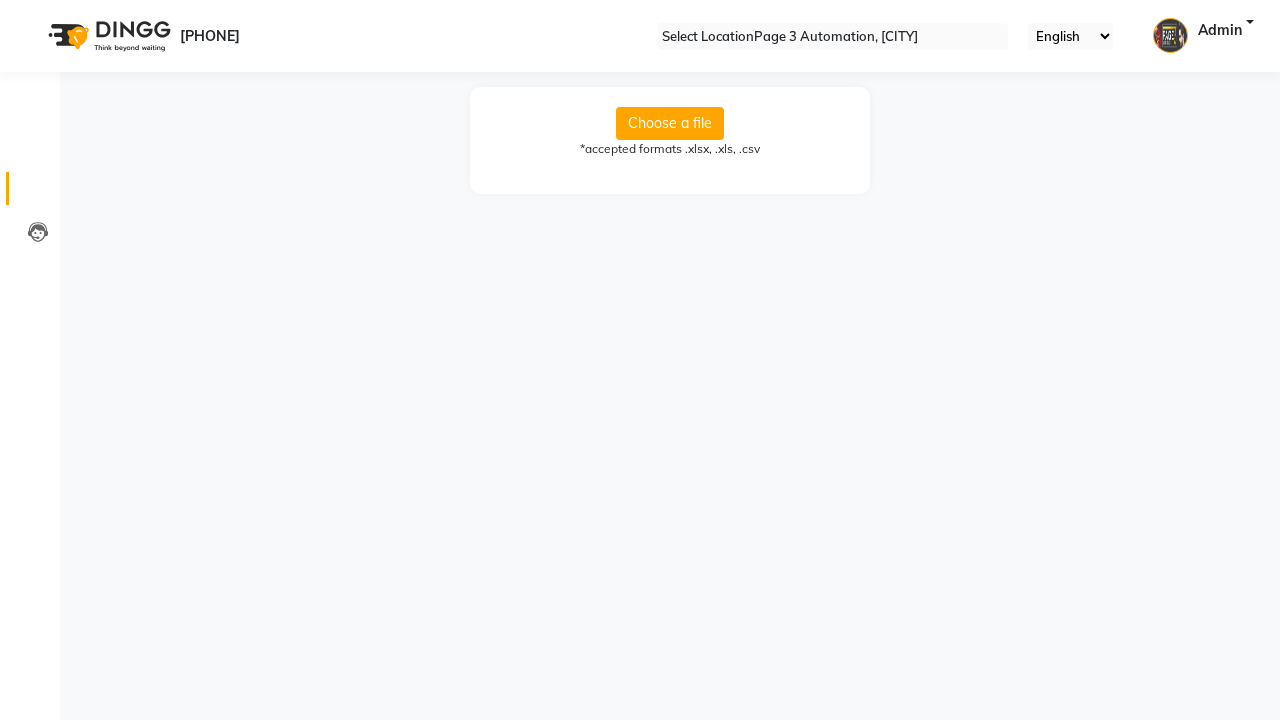 click at bounding box center [38, 193] 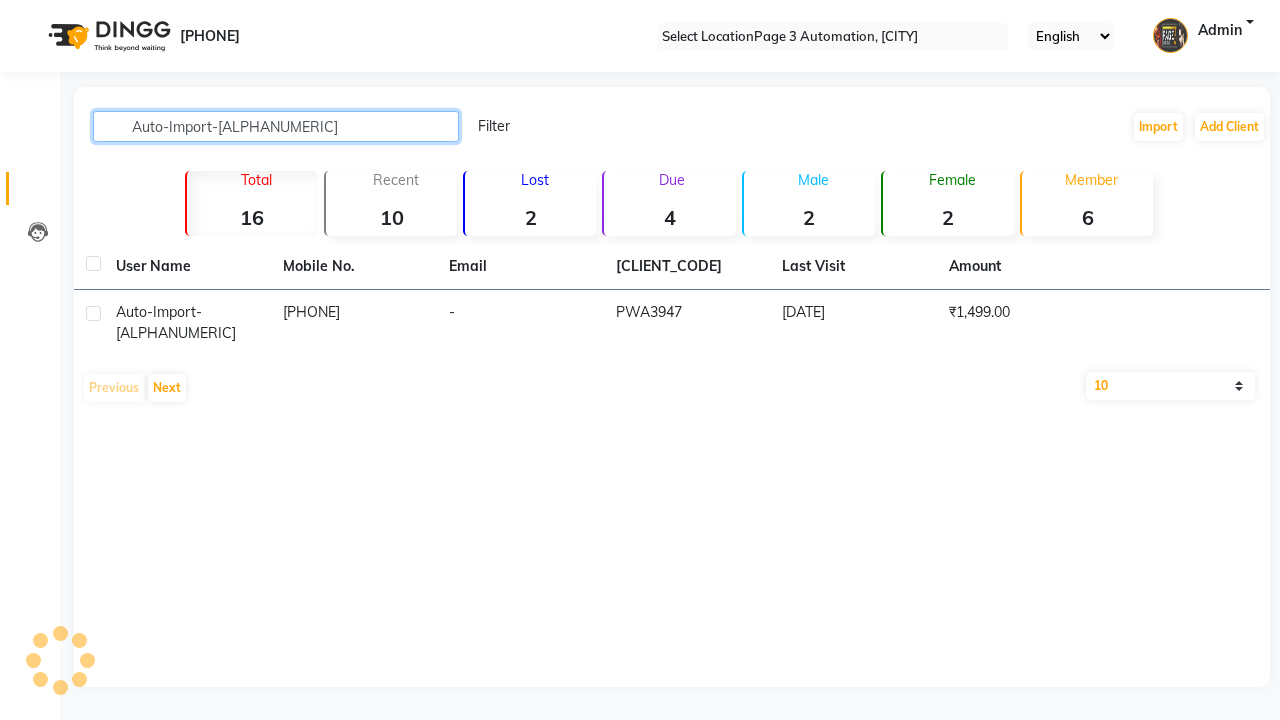 type on "Auto-Import-[ALPHANUMERIC]" 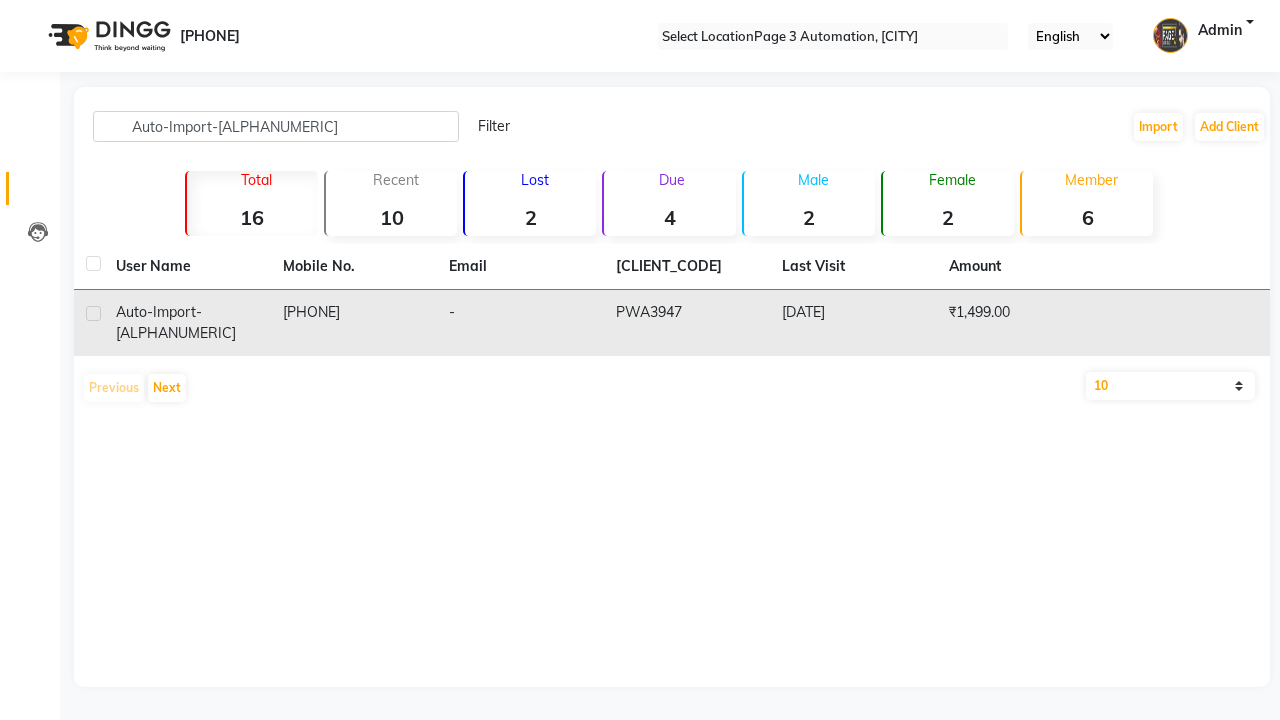 click on "PWA3947" at bounding box center [687, 323] 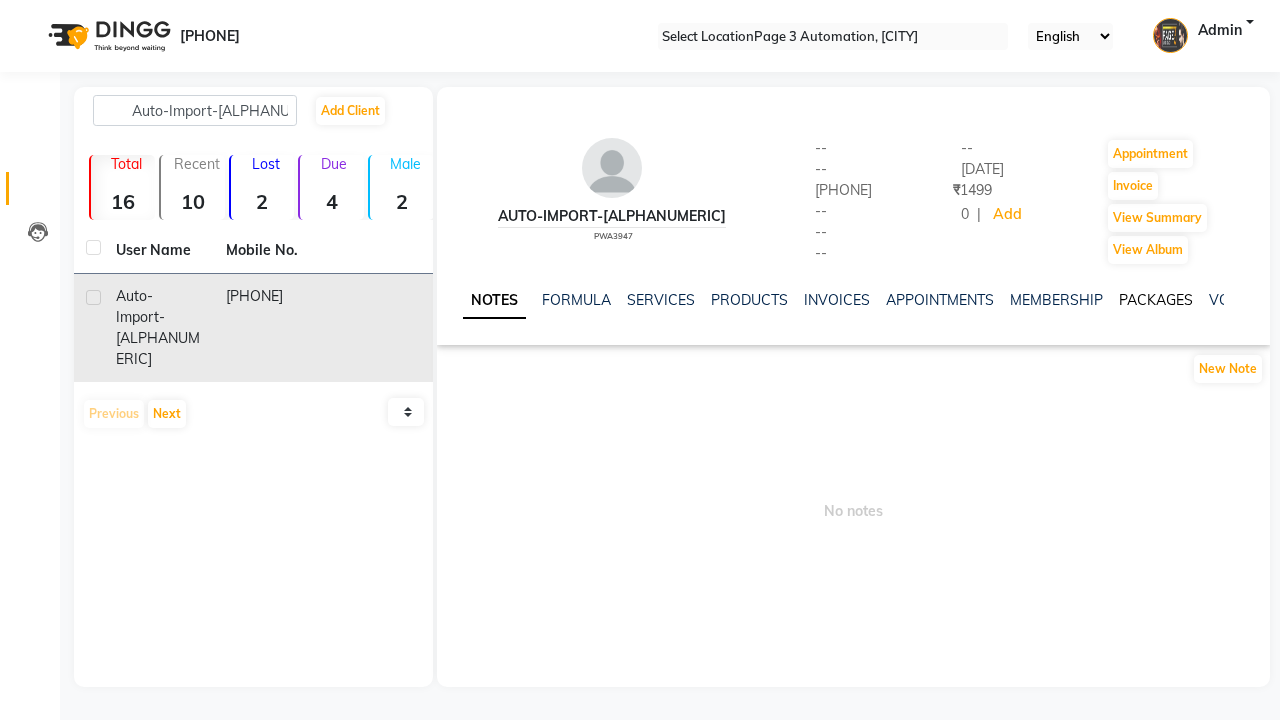 click on "PACKAGES" at bounding box center [1156, 300] 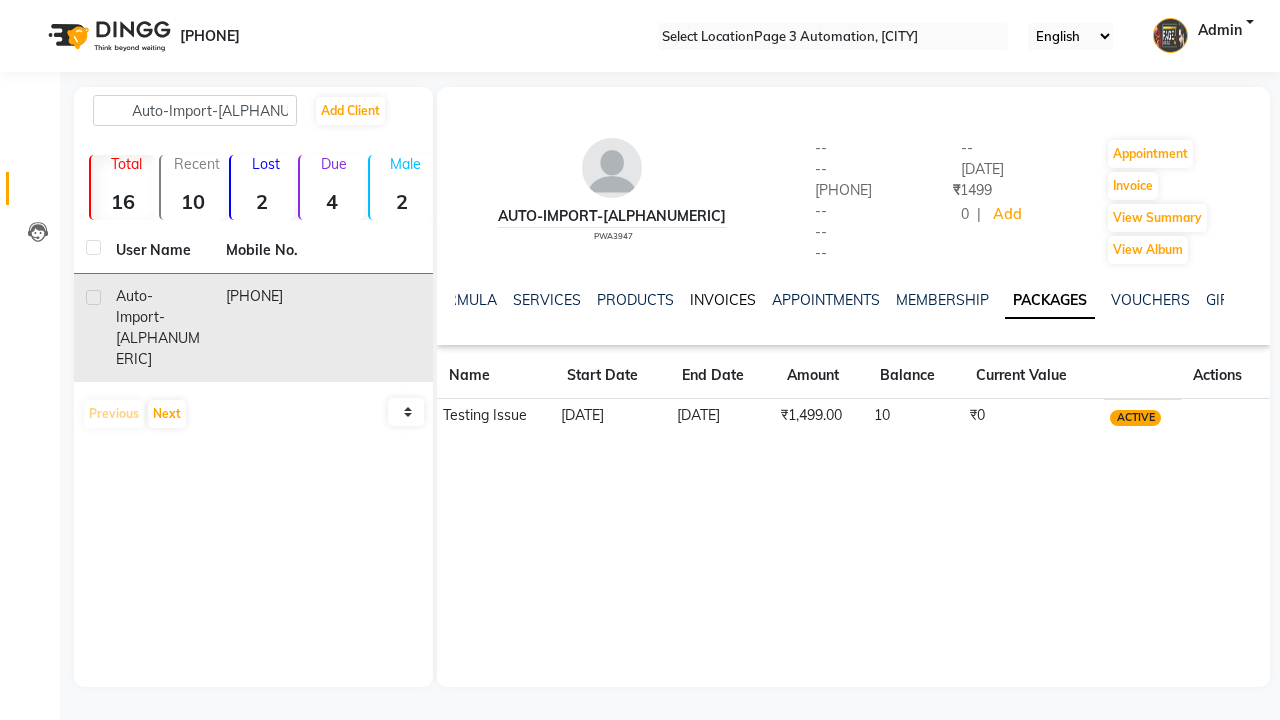 click on "INVOICES" at bounding box center (723, 300) 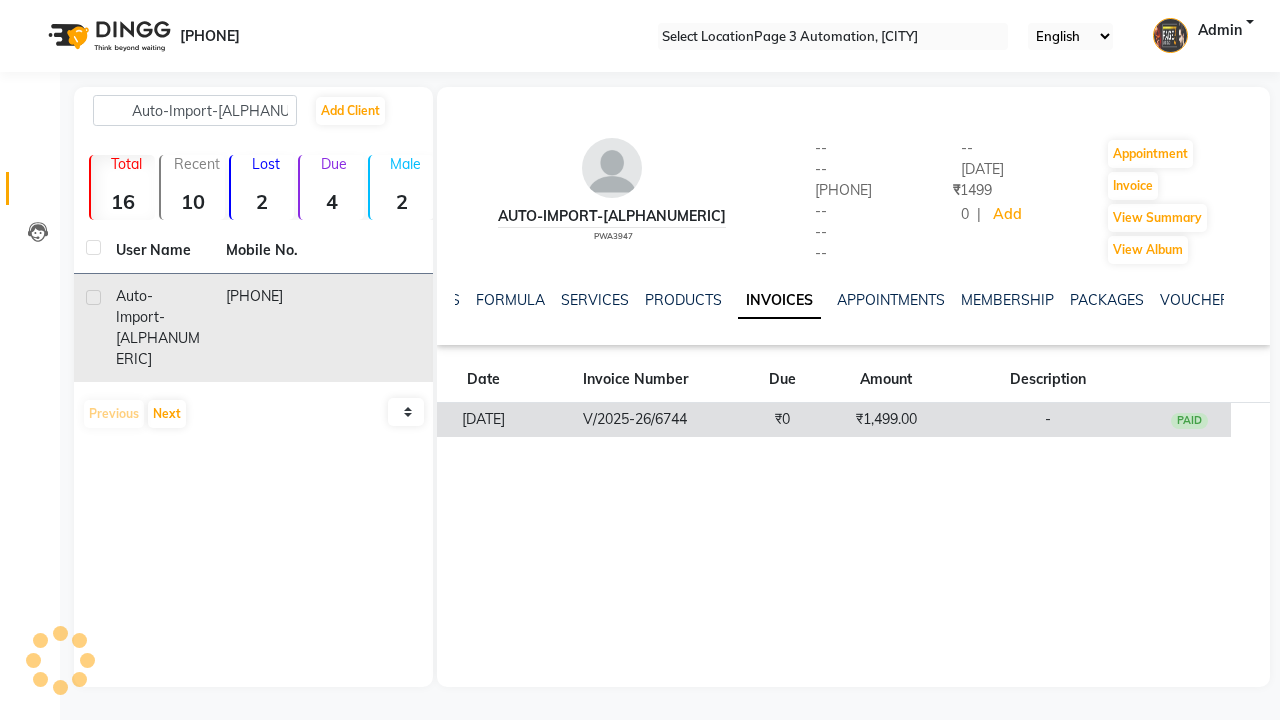 click on "₹1,499.00" at bounding box center (886, 420) 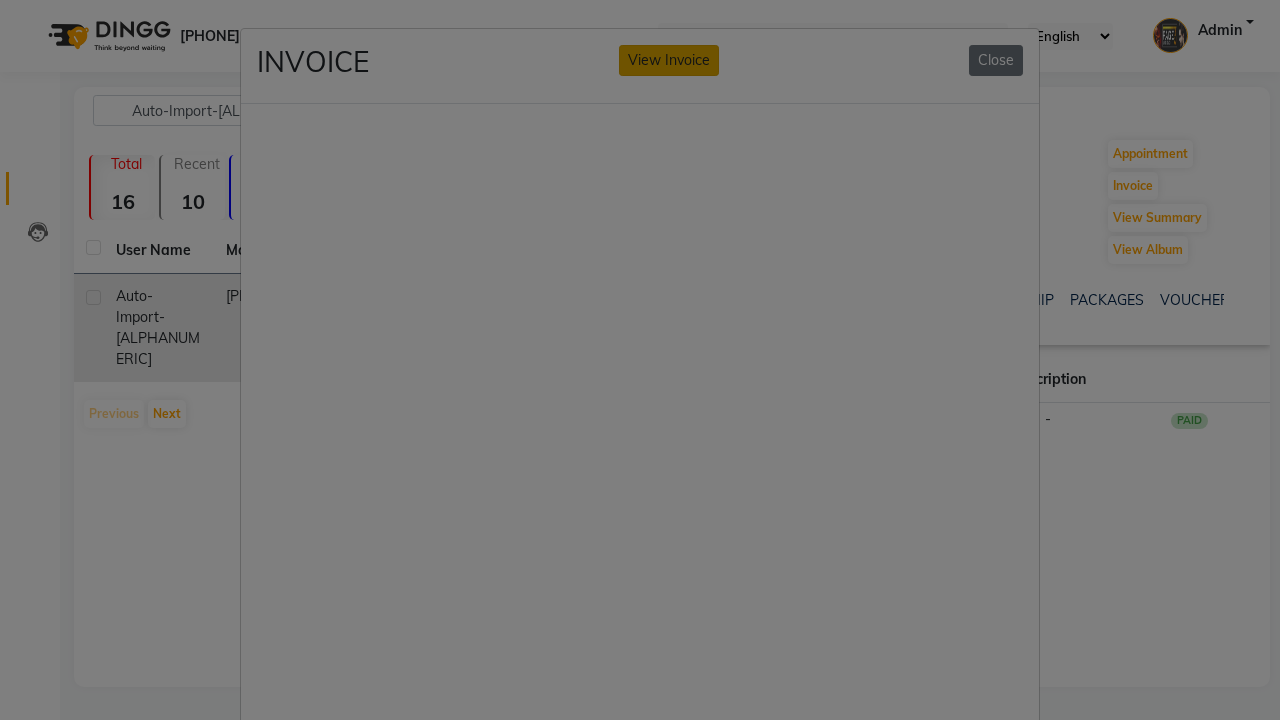 click on "View Invoice" at bounding box center (669, 60) 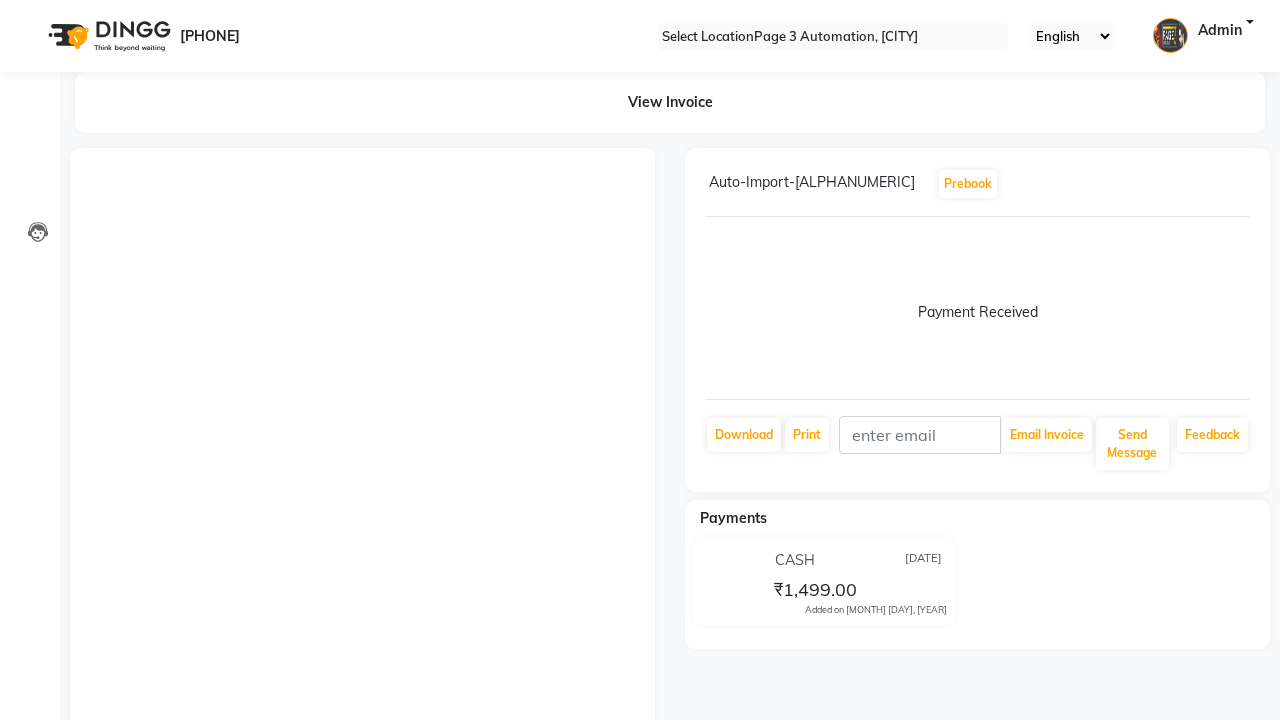 click at bounding box center [1246, 184] 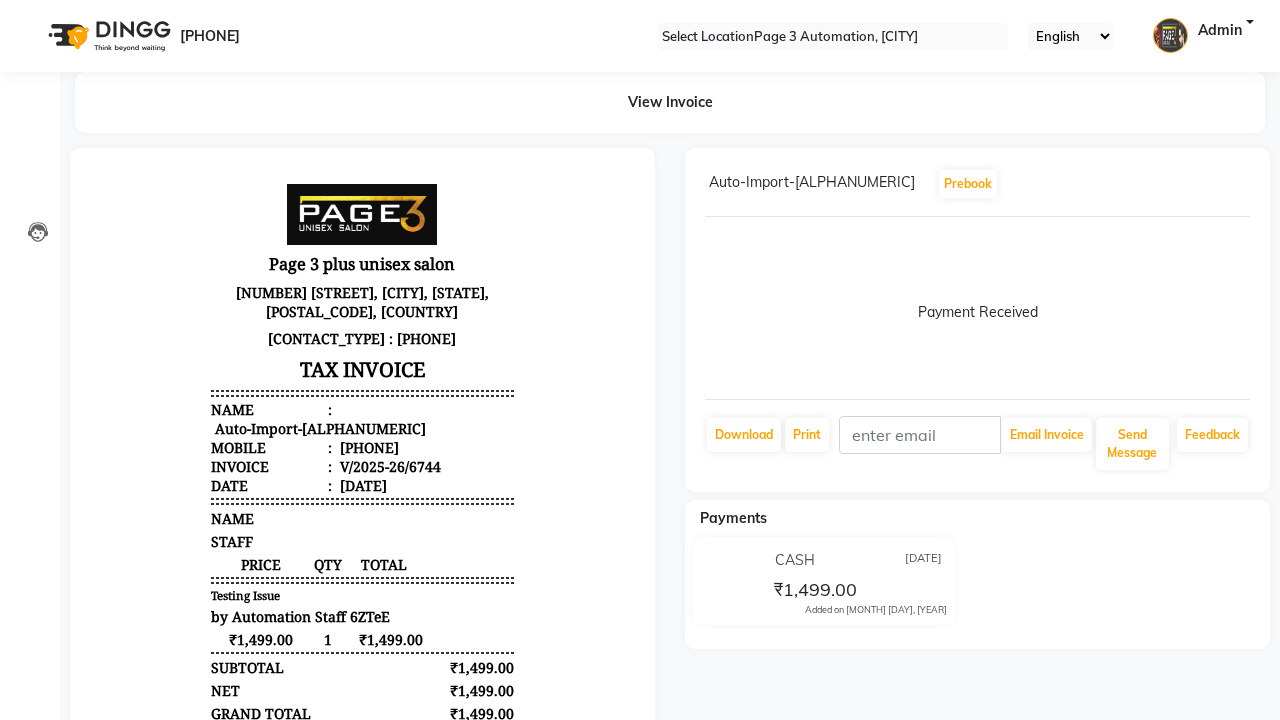 scroll, scrollTop: 0, scrollLeft: 0, axis: both 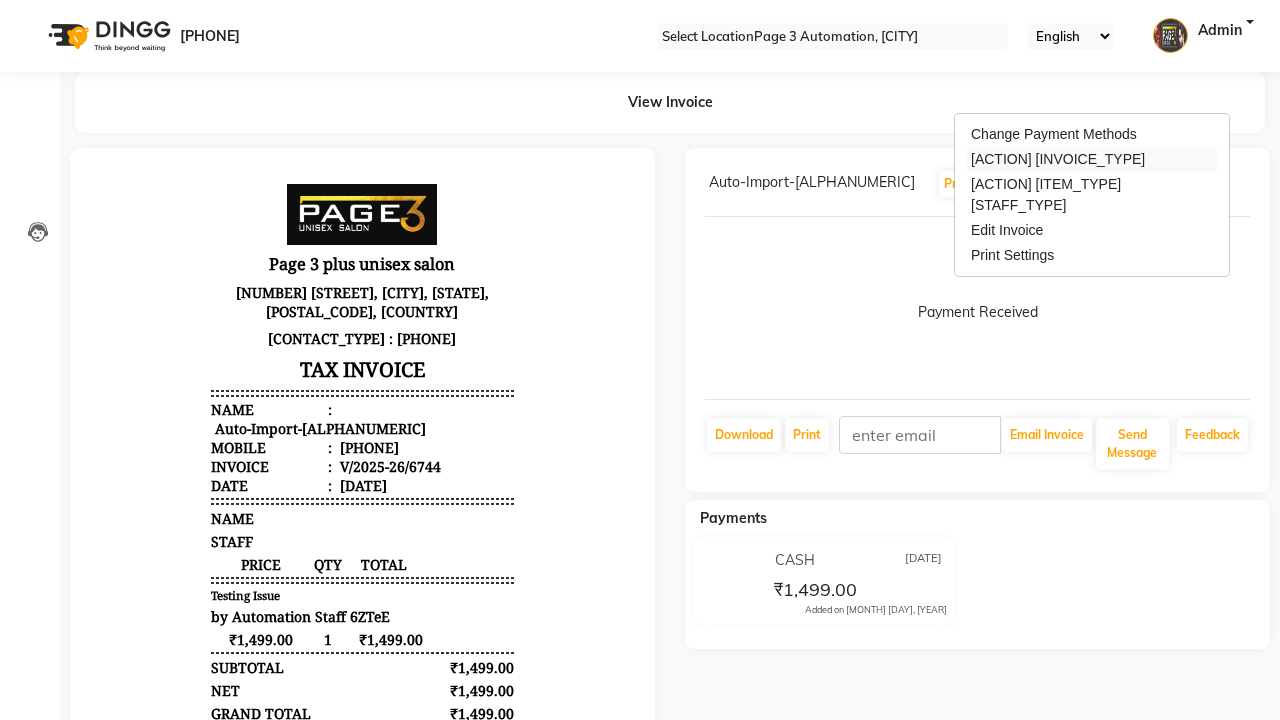click on "[ACTION] [INVOICE_TYPE]" at bounding box center (1092, 159) 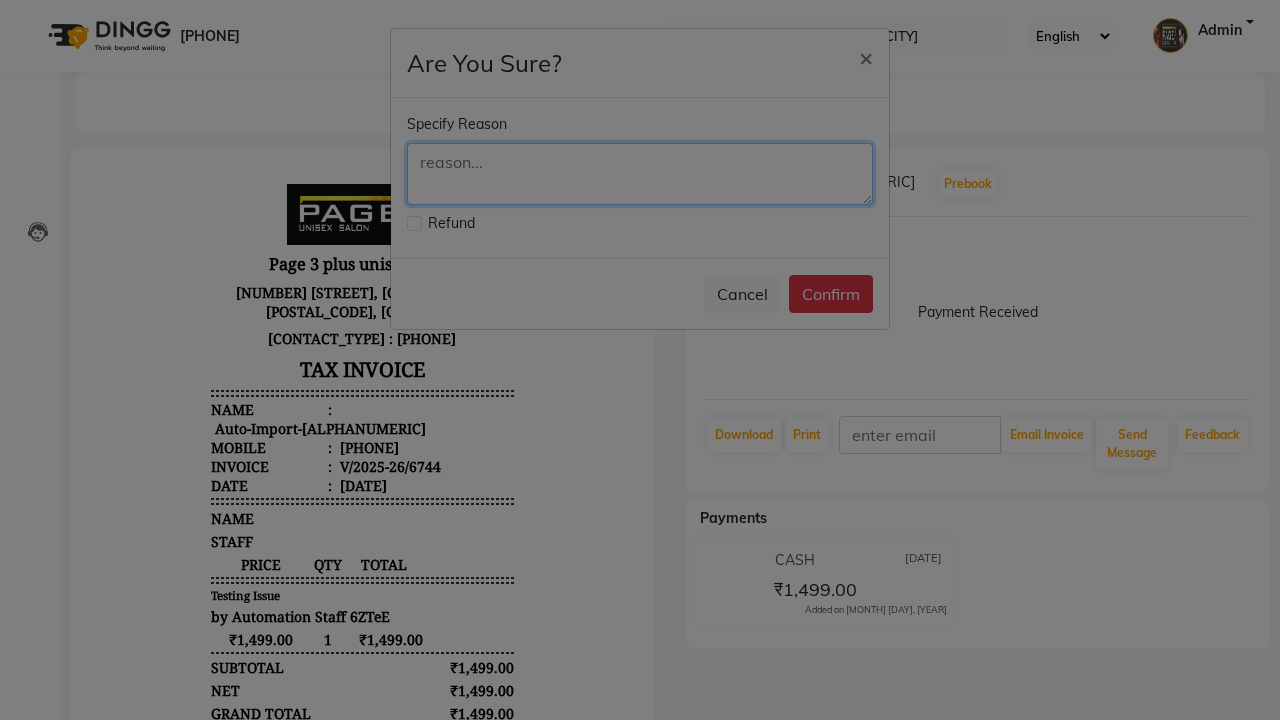 click at bounding box center [640, 174] 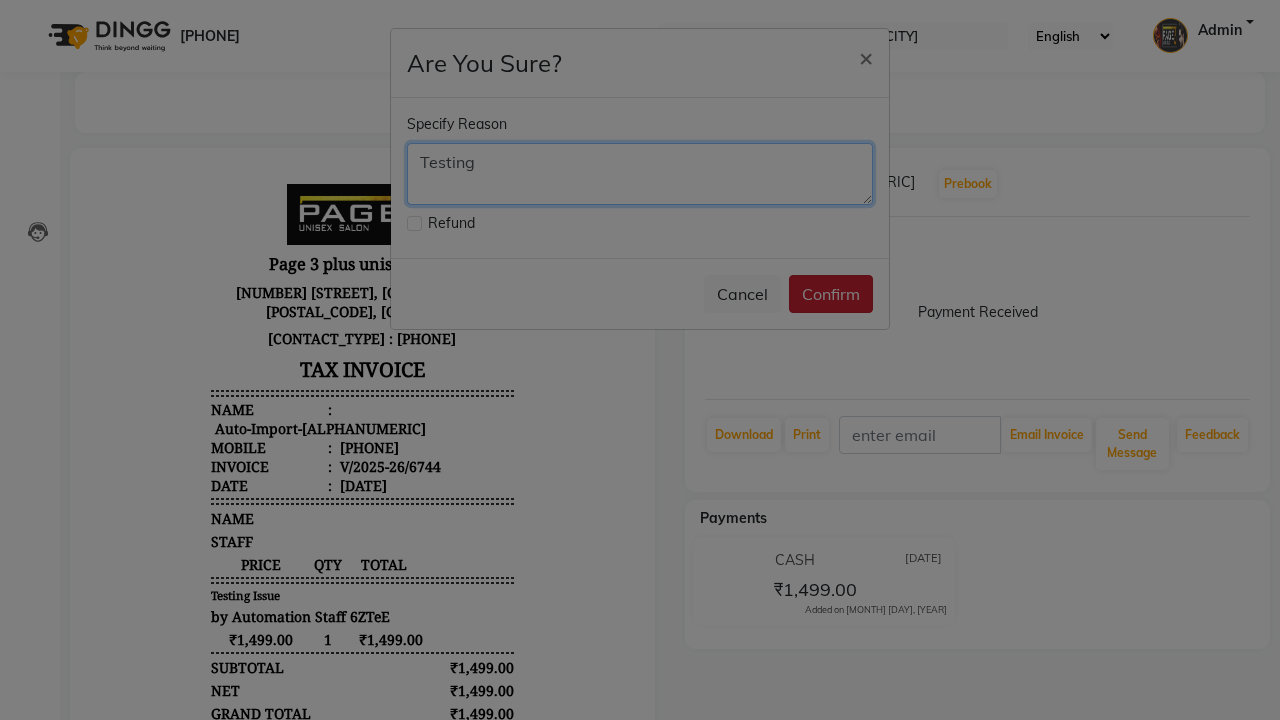 type on "Testing" 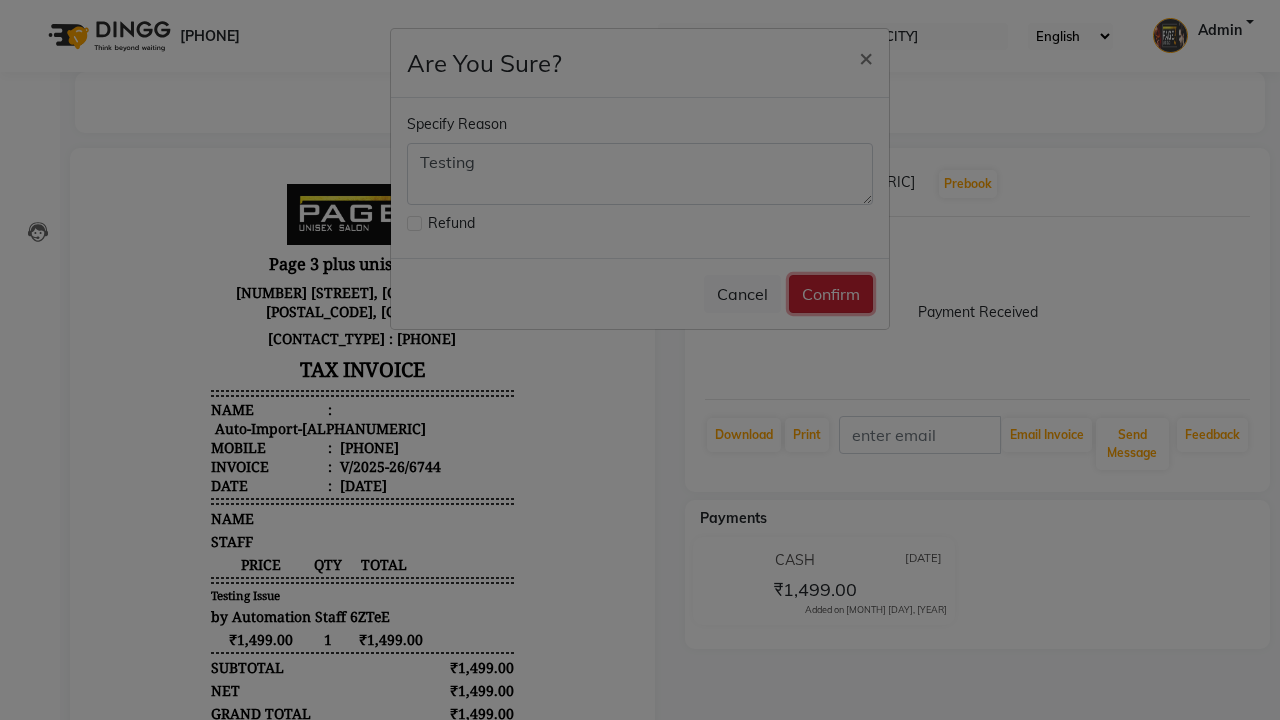 click on "Confirm" at bounding box center (831, 294) 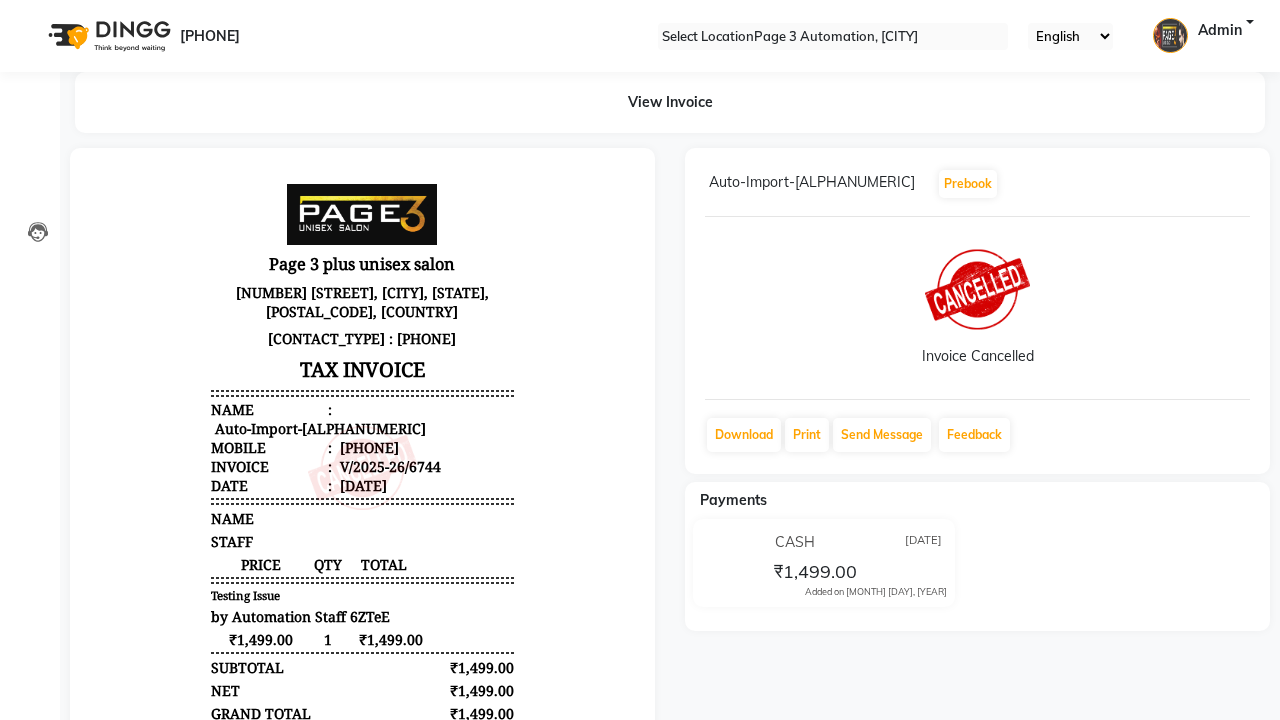 click on "Bill Cancelled Successfully." at bounding box center [640, 879] 